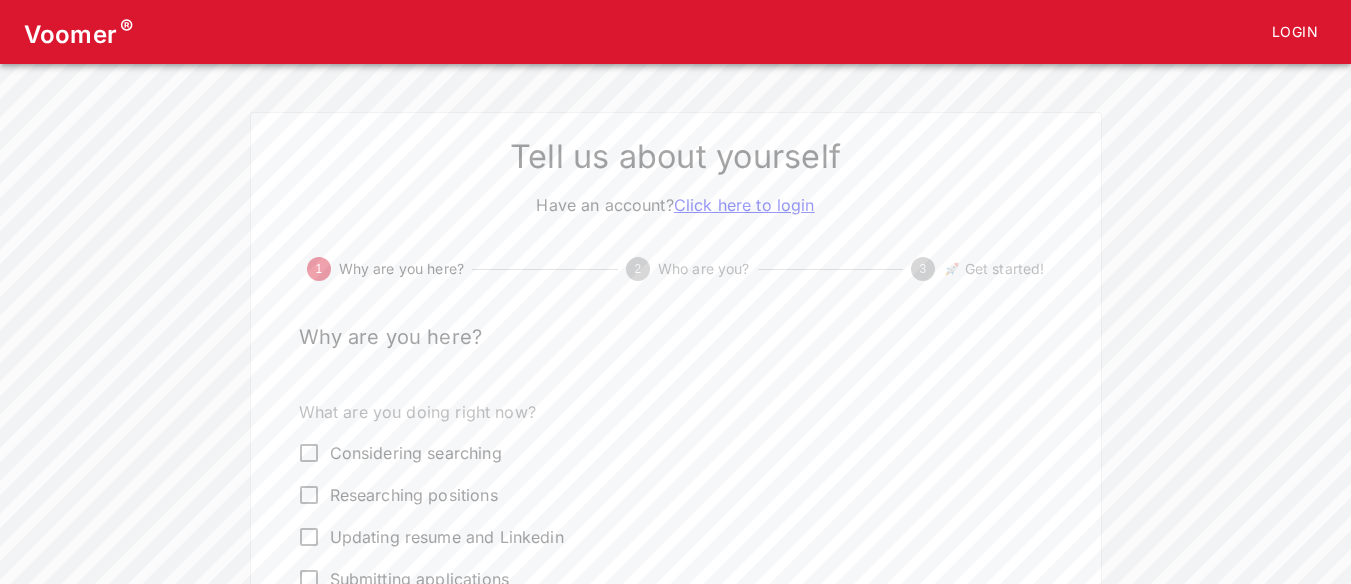 scroll, scrollTop: 0, scrollLeft: 0, axis: both 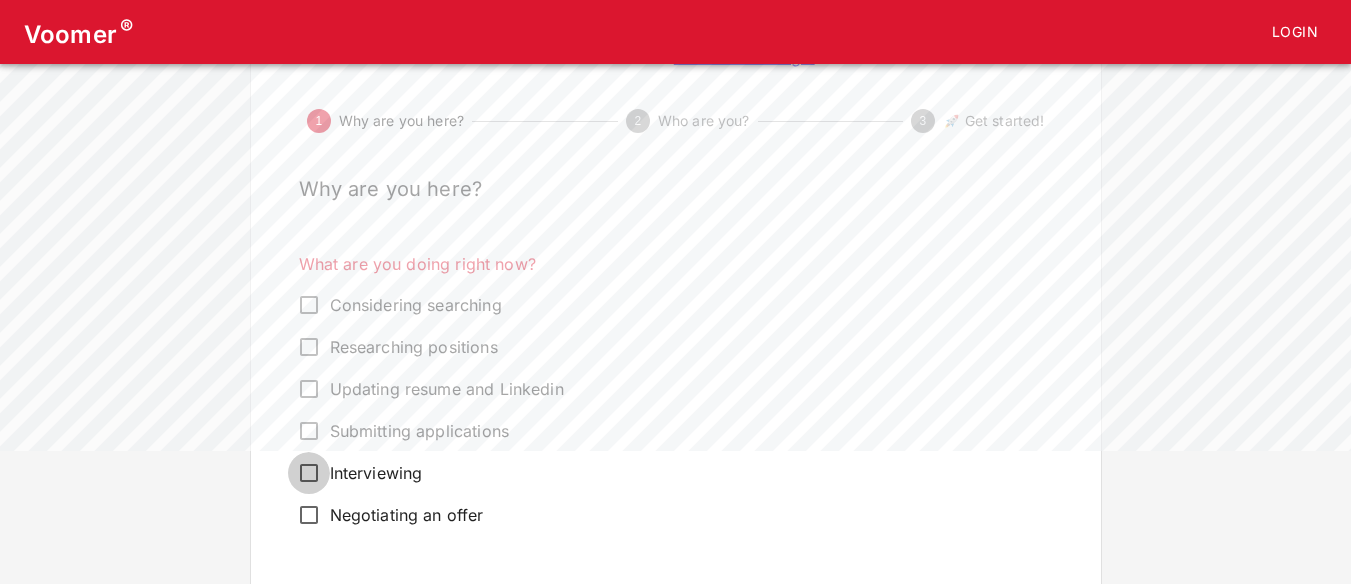 click on "Interviewing" at bounding box center [309, 305] 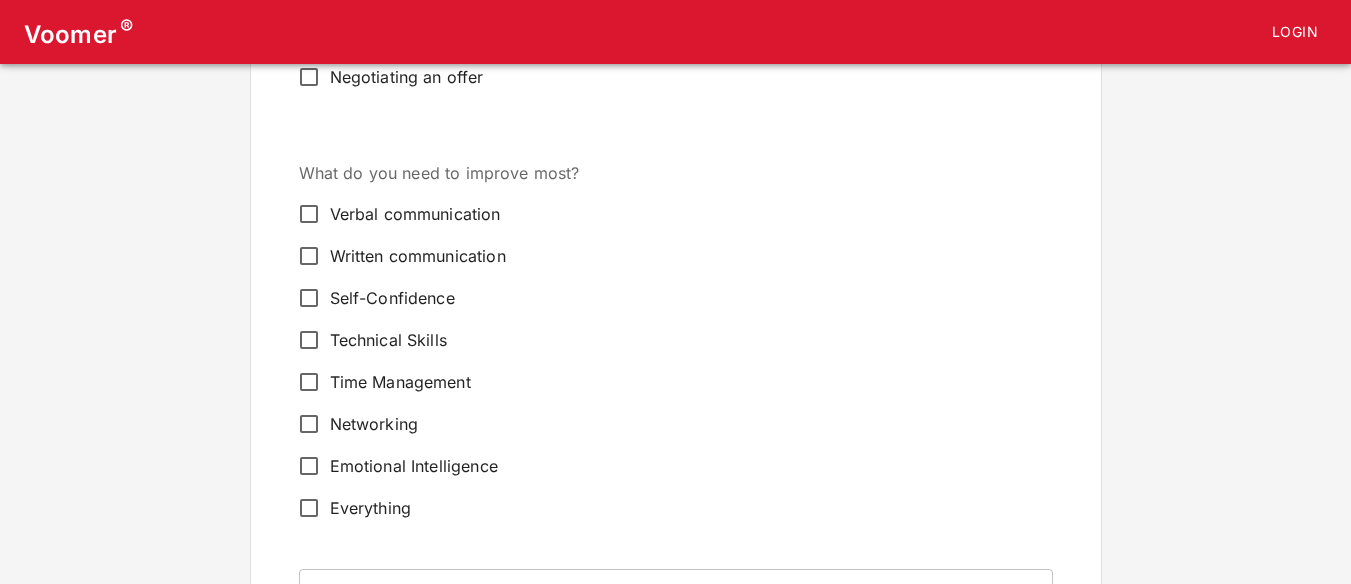 scroll, scrollTop: 587, scrollLeft: 0, axis: vertical 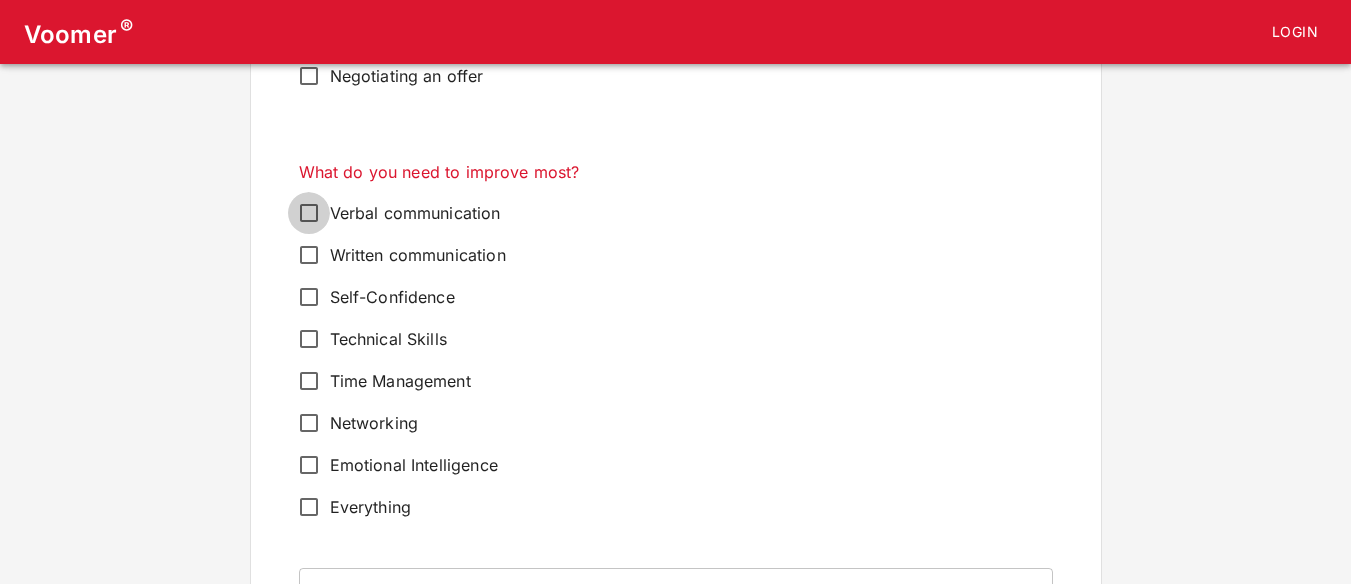 drag, startPoint x: 606, startPoint y: 421, endPoint x: 305, endPoint y: 217, distance: 363.61655 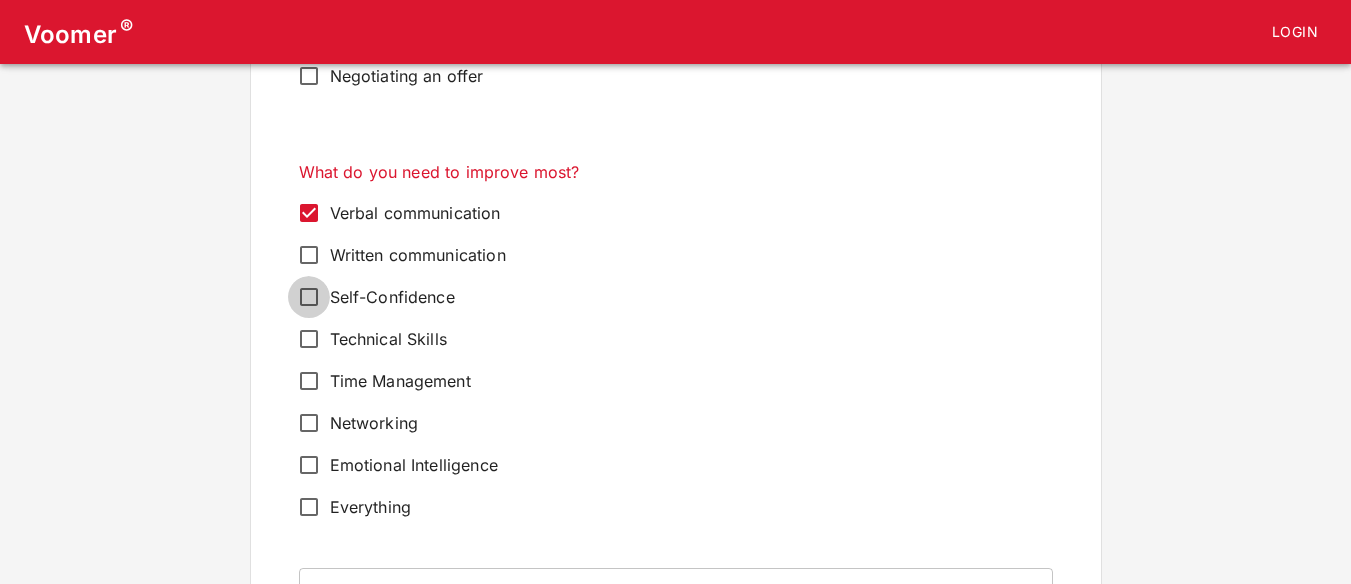 click on "Self-Confidence" at bounding box center [309, 213] 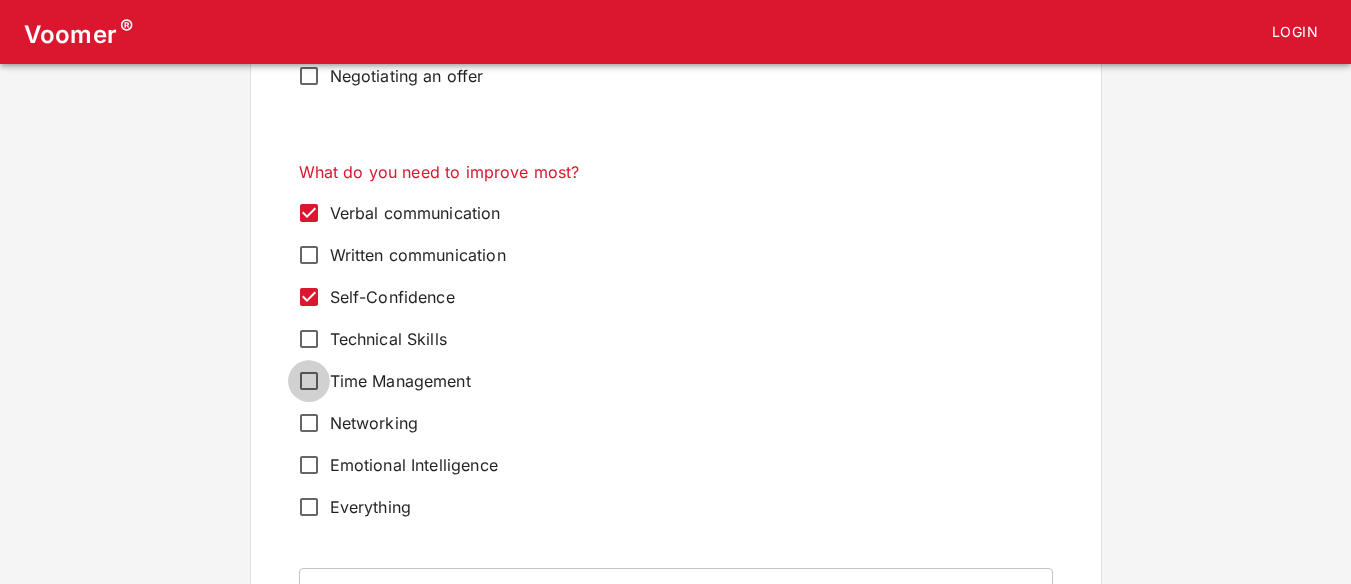 click on "Time Management" at bounding box center (309, 213) 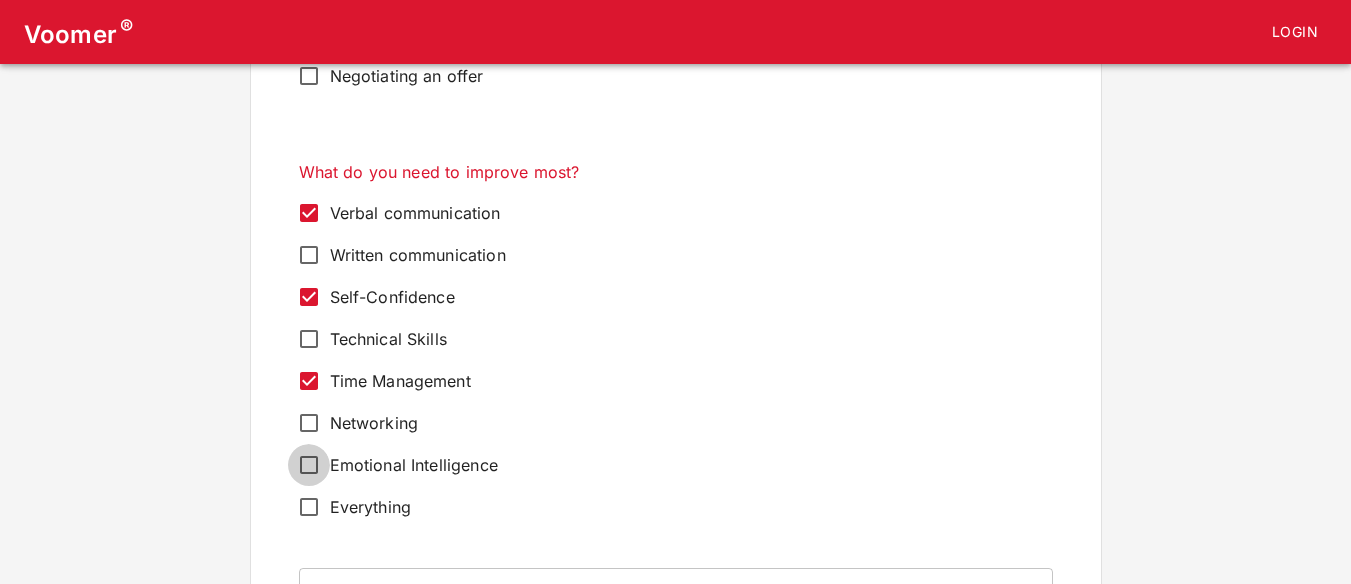 click on "Emotional Intelligence" at bounding box center [309, 213] 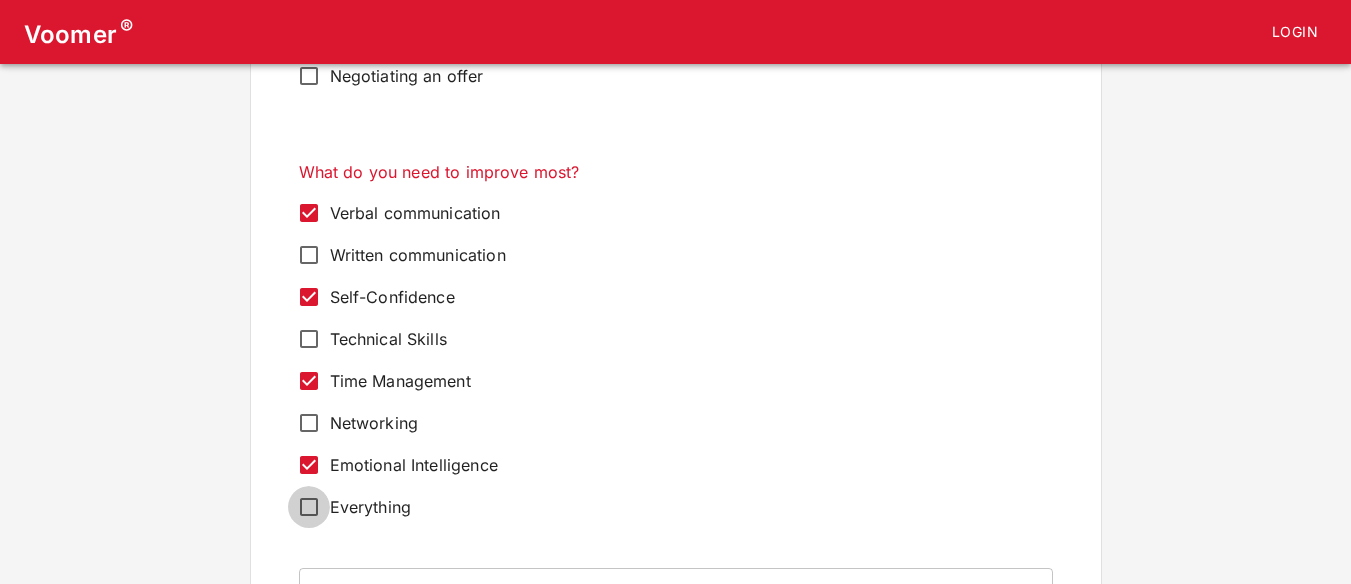 click on "Everything" at bounding box center (309, 213) 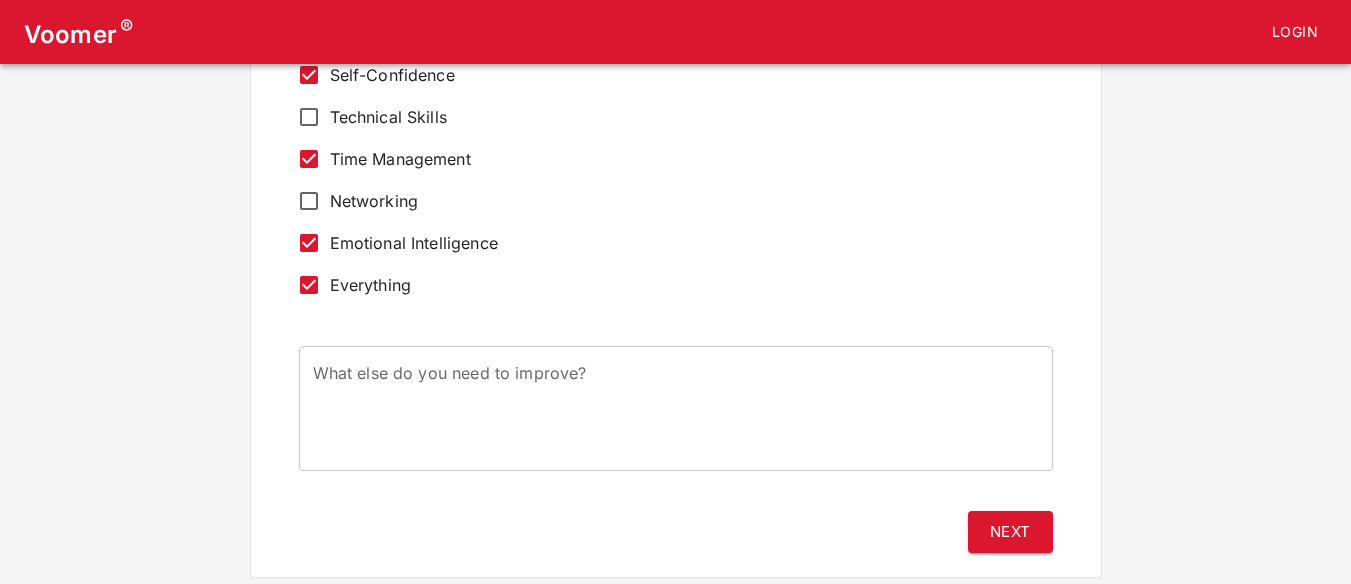 scroll, scrollTop: 851, scrollLeft: 0, axis: vertical 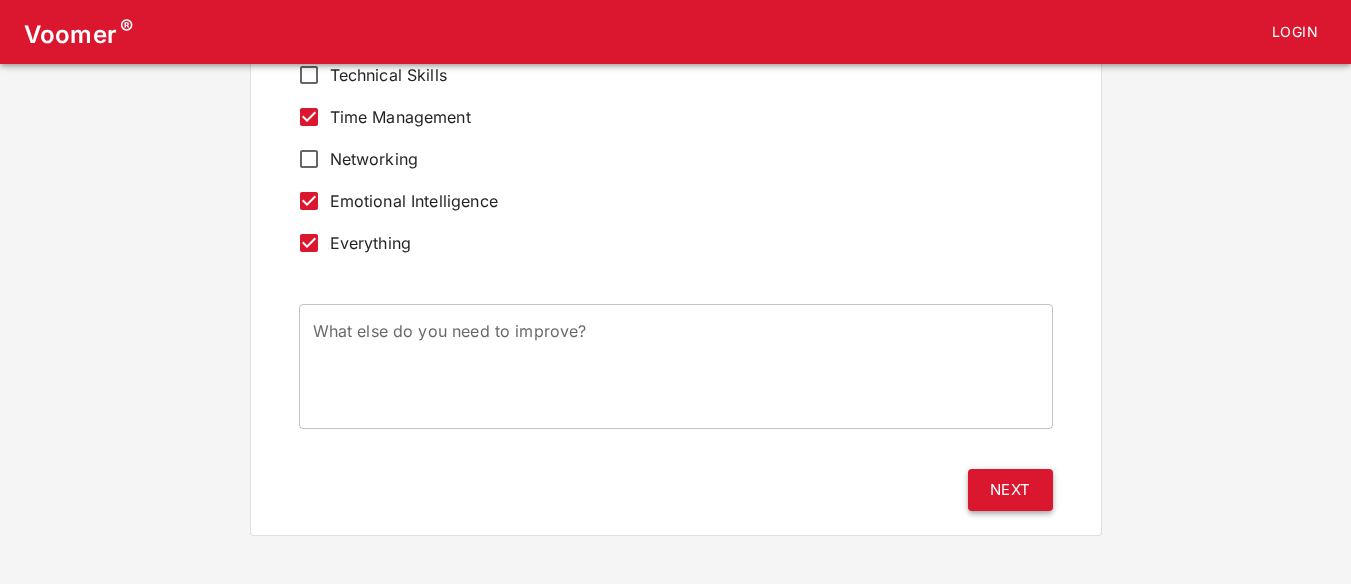 click on "Next" at bounding box center [1010, 490] 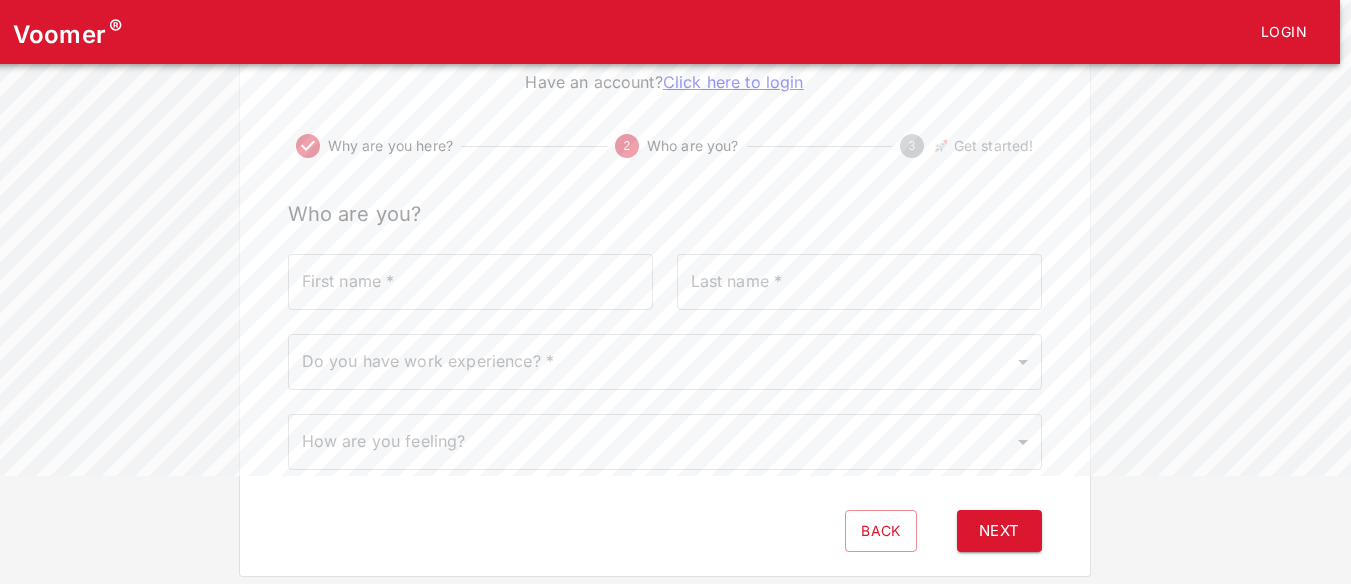 scroll, scrollTop: 136, scrollLeft: 11, axis: both 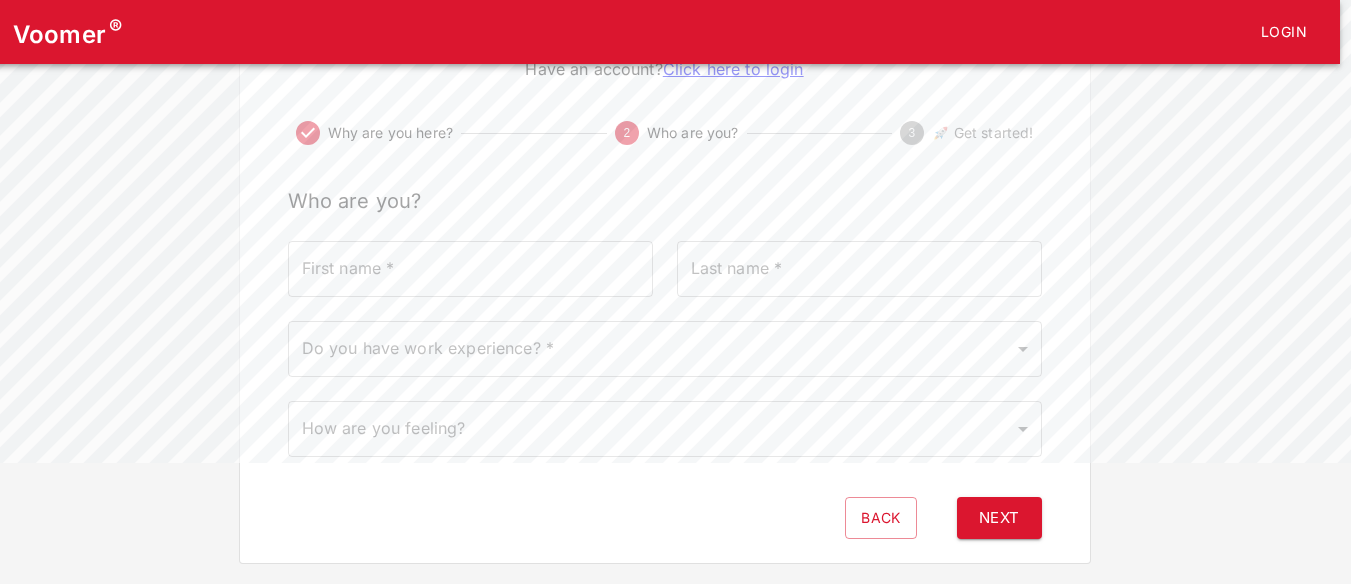 click on "First name *" at bounding box center [470, 269] 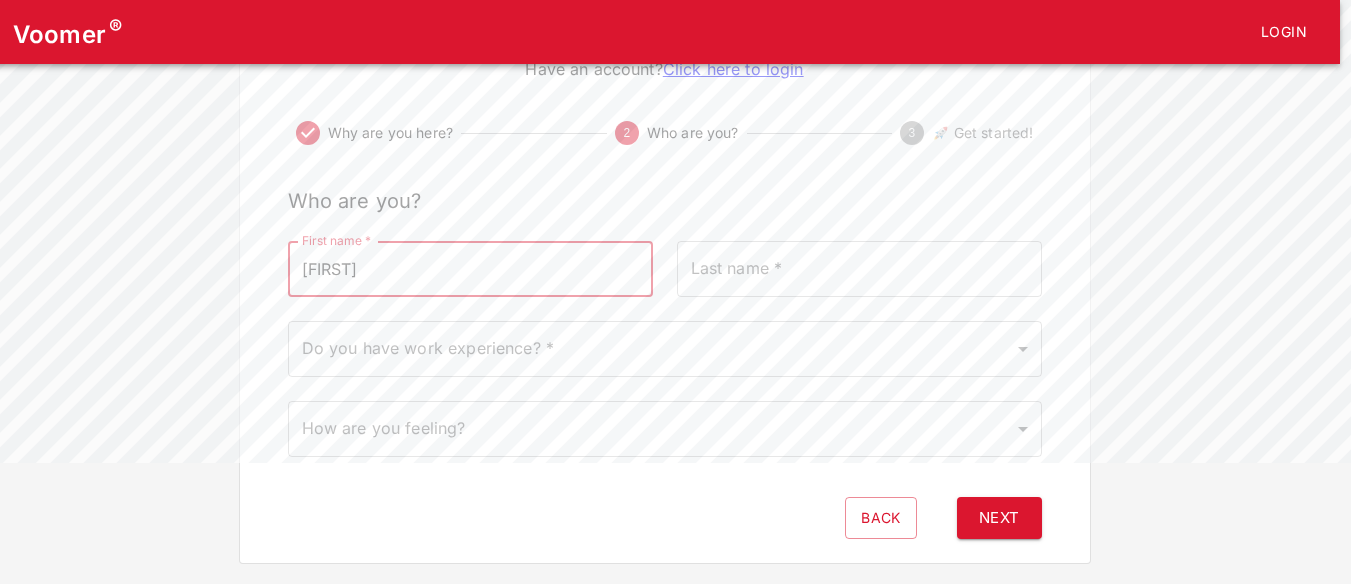 type on "[FIRST]" 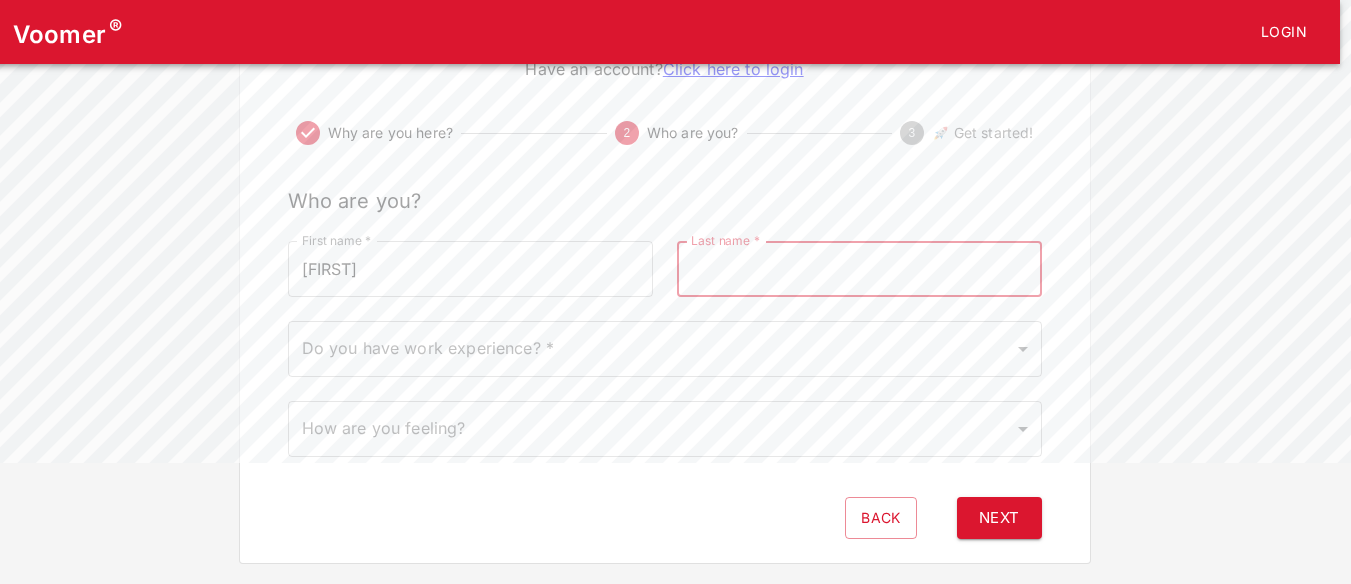click on "Last name *" at bounding box center [859, 269] 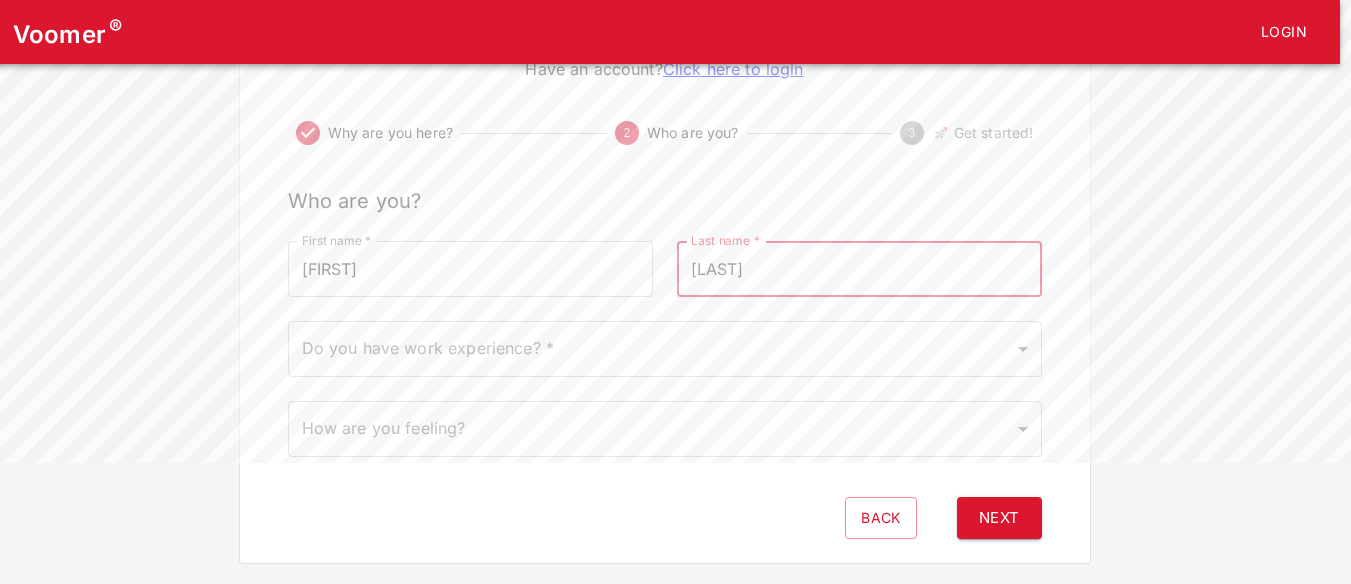 type on "[LAST]" 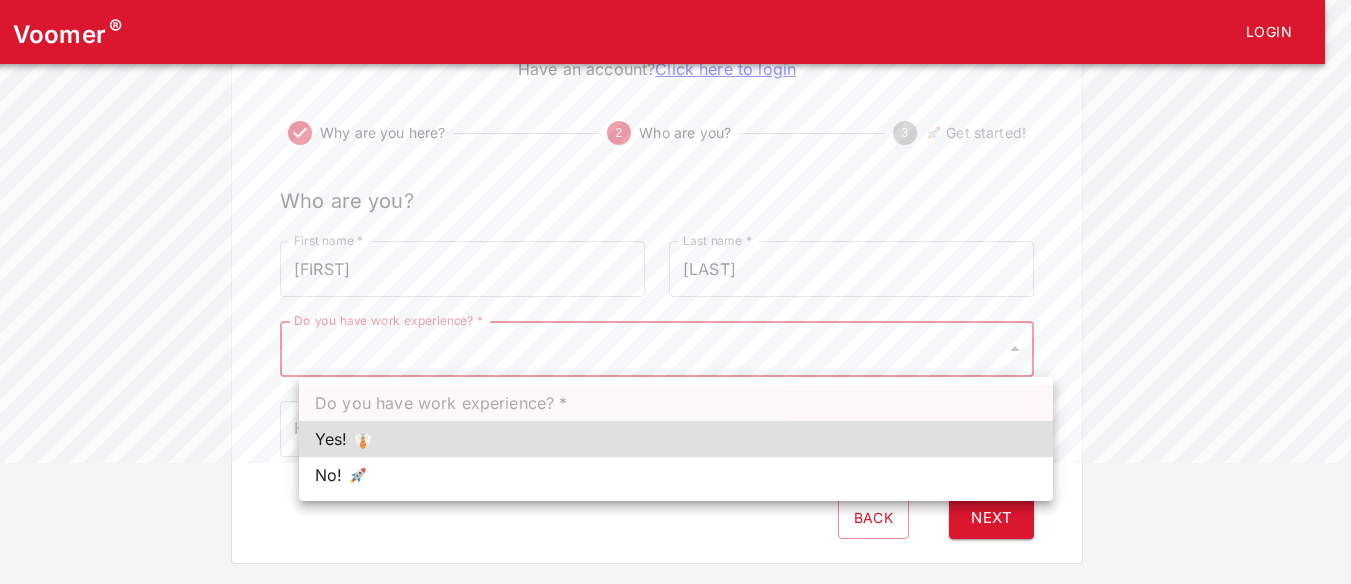 scroll, scrollTop: 136, scrollLeft: 0, axis: vertical 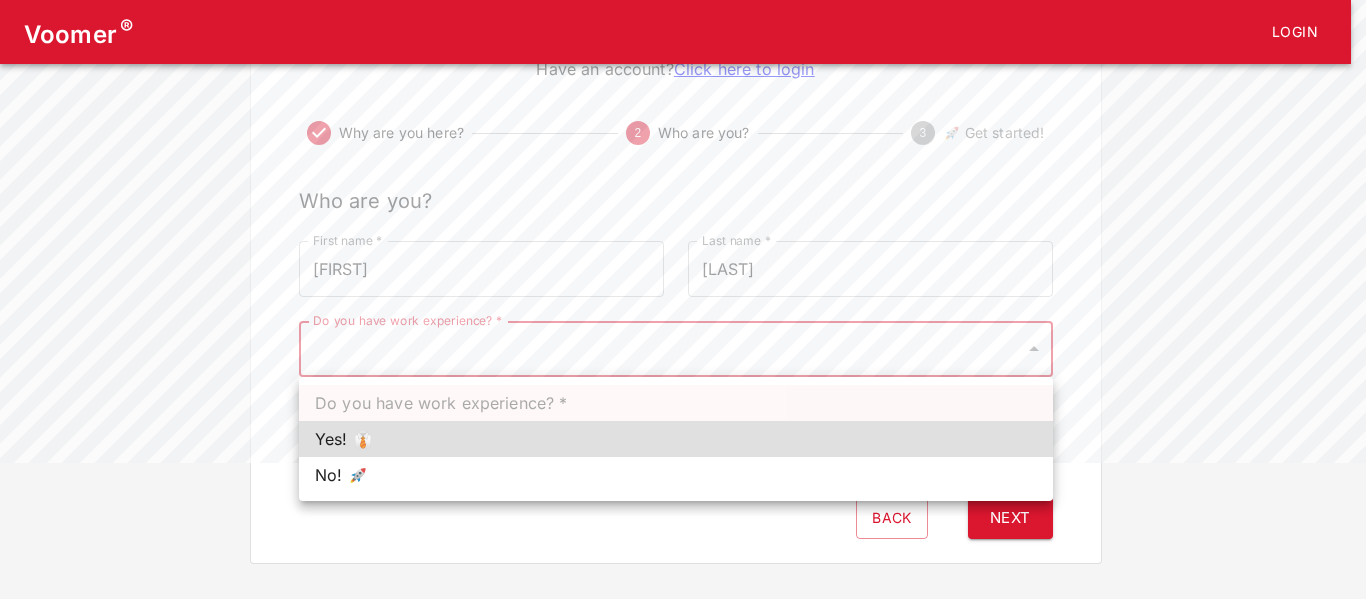 click on "[FIRST] [LAST] [NUMBER] [FIRST] [LAST] [NUMBER] [FIRST] [LAST]" at bounding box center (683, 214) 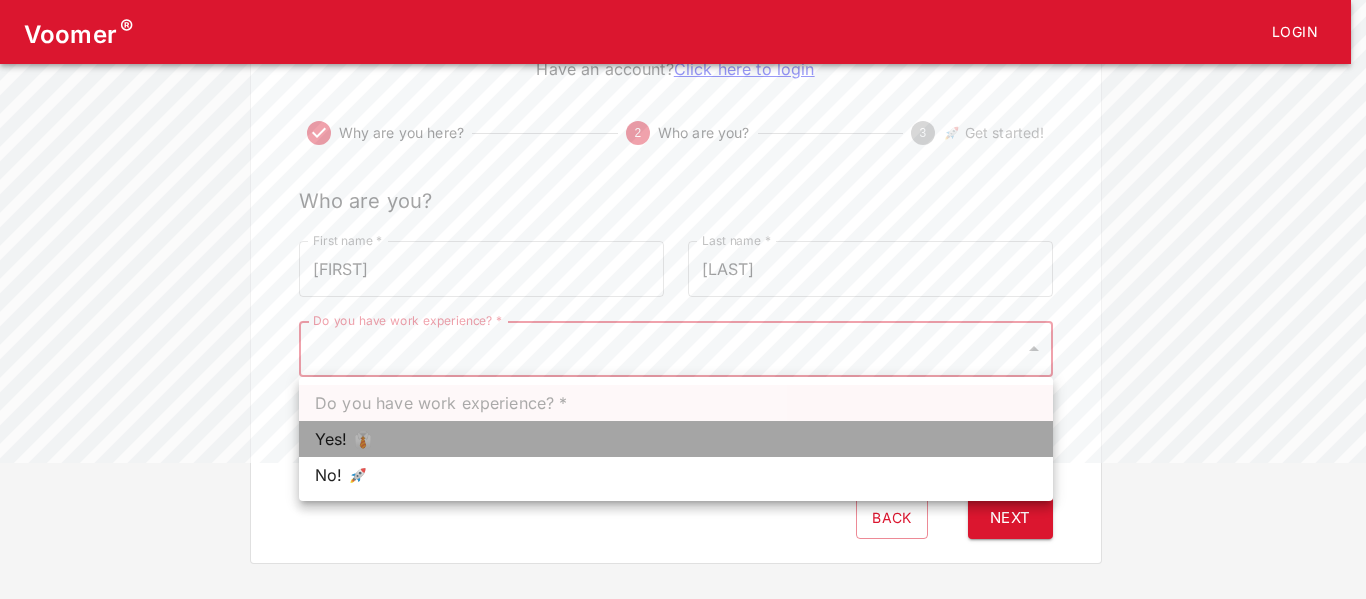 click on "Yes! 👔" at bounding box center [676, 439] 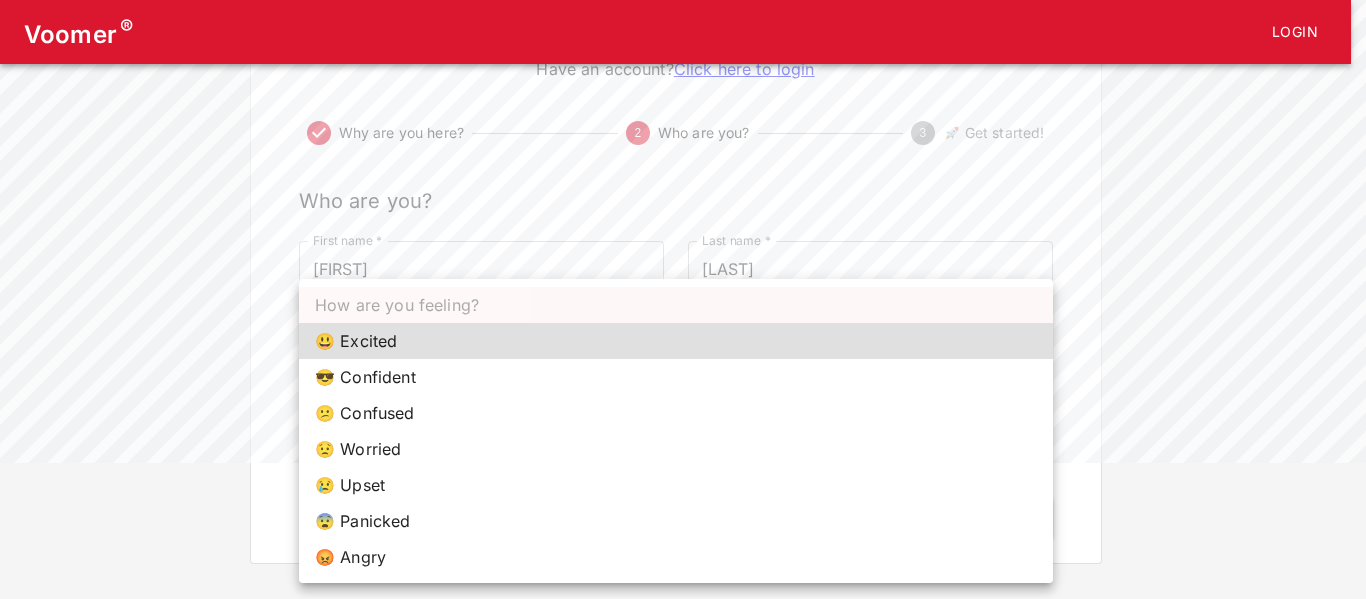 click on "[FIRST] [LAST] [NUMBER] [FIRST] [LAST] [NUMBER] [FIRST]" at bounding box center (683, 214) 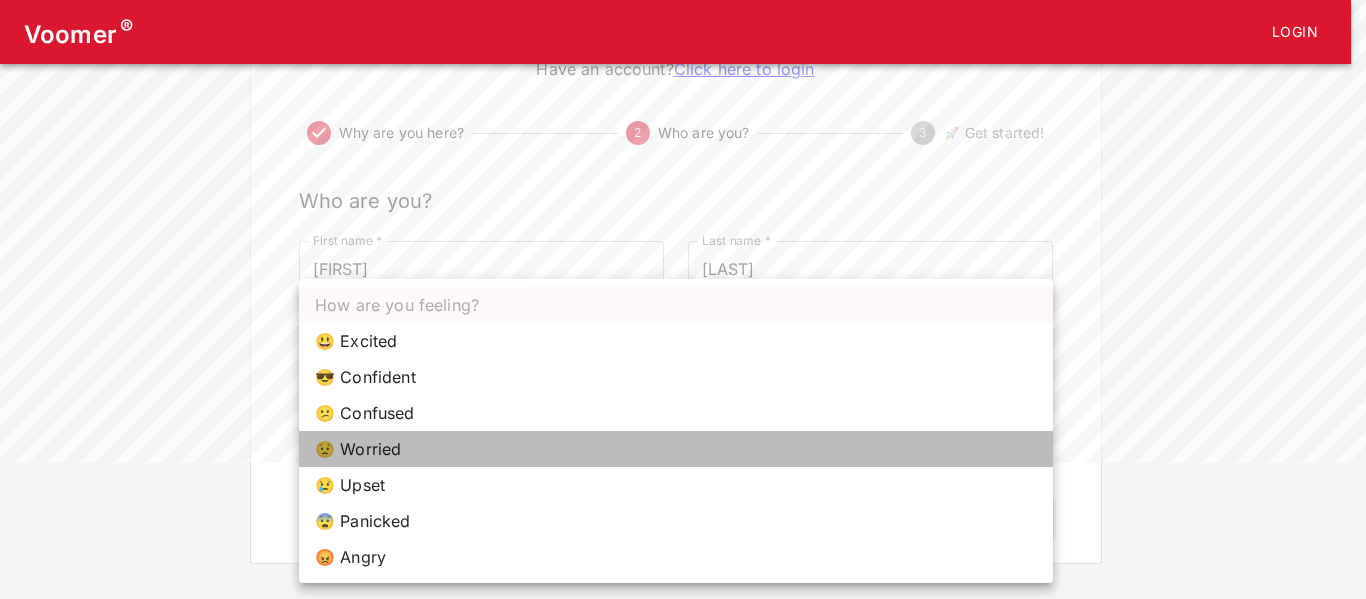 click on "😟 Worried" at bounding box center (676, 449) 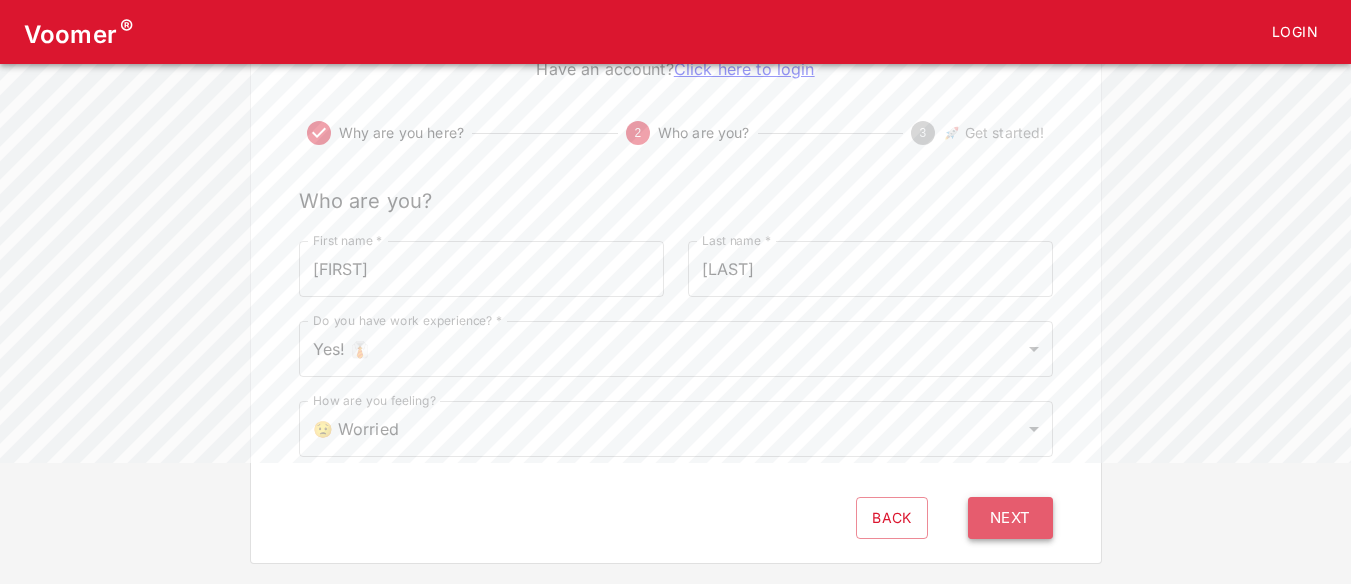 click on "Next" at bounding box center [1010, 518] 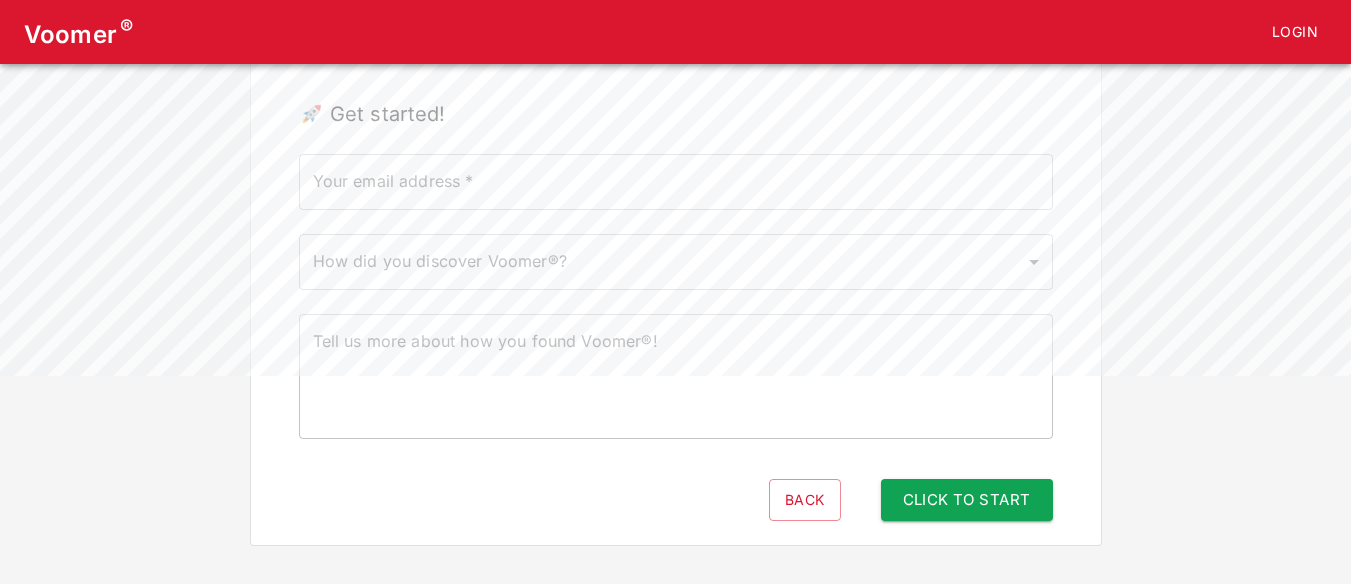 scroll, scrollTop: 233, scrollLeft: 0, axis: vertical 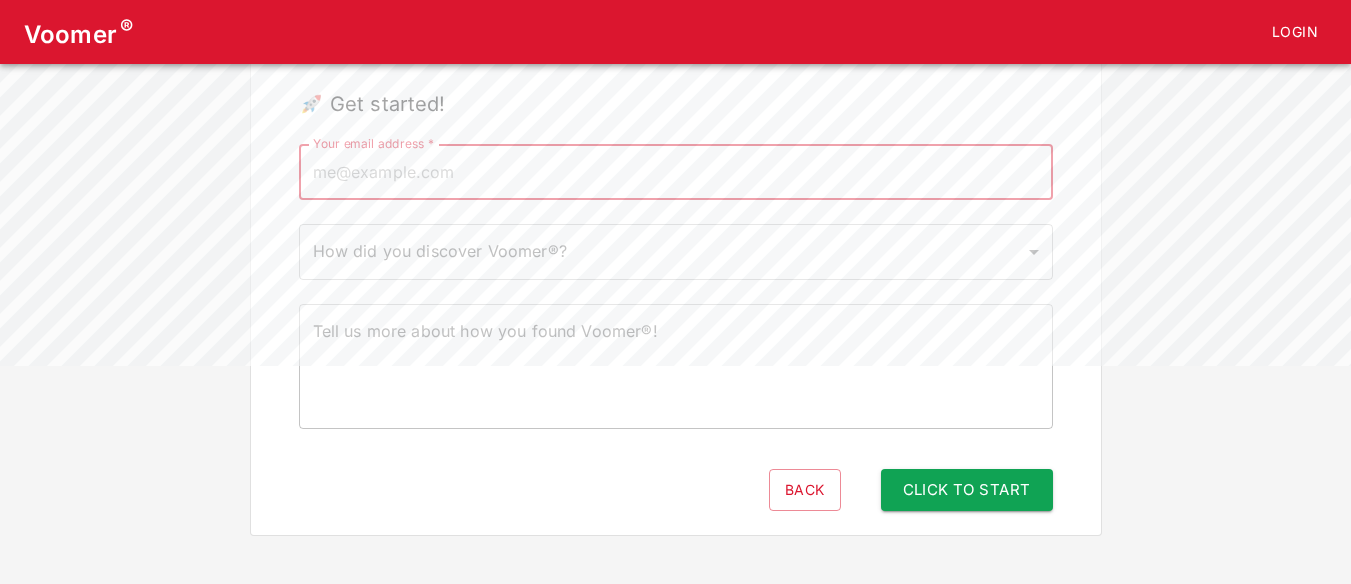 click on "Your email address *" at bounding box center [676, 172] 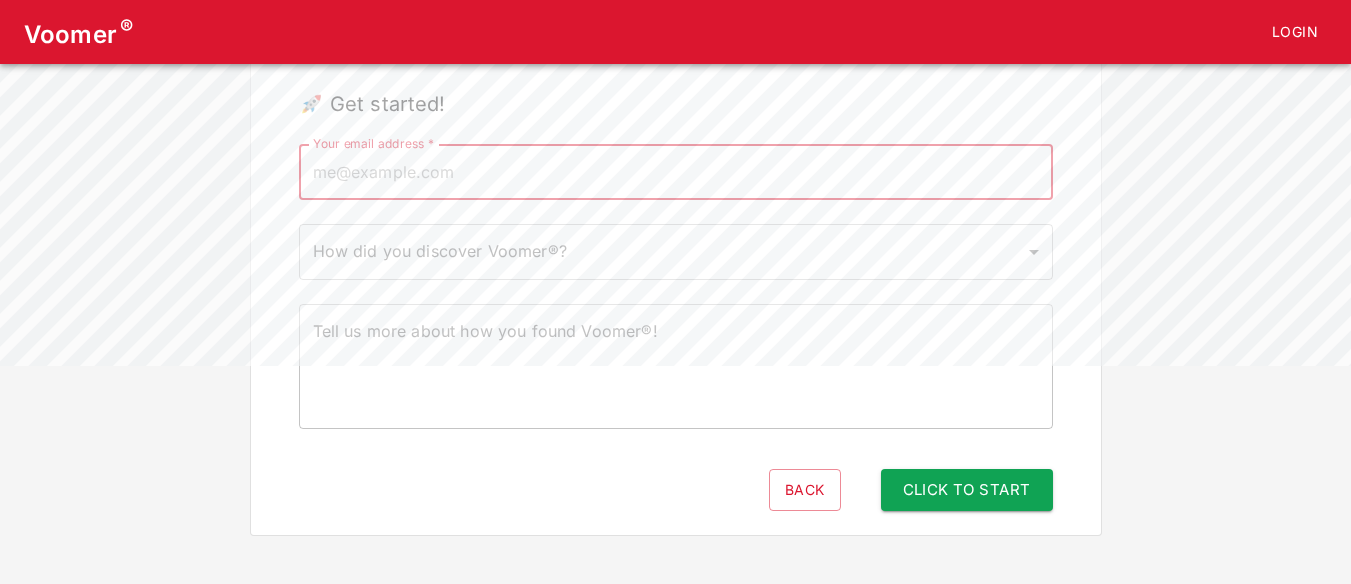 type on "[EMAIL]" 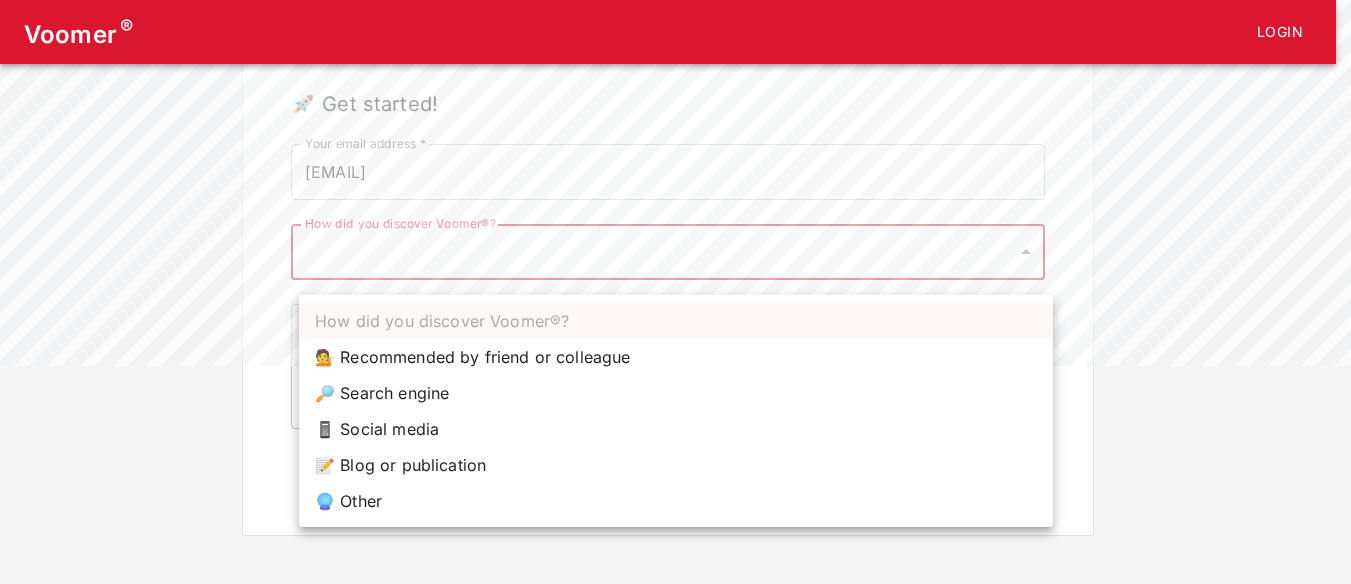 scroll, scrollTop: 218, scrollLeft: 0, axis: vertical 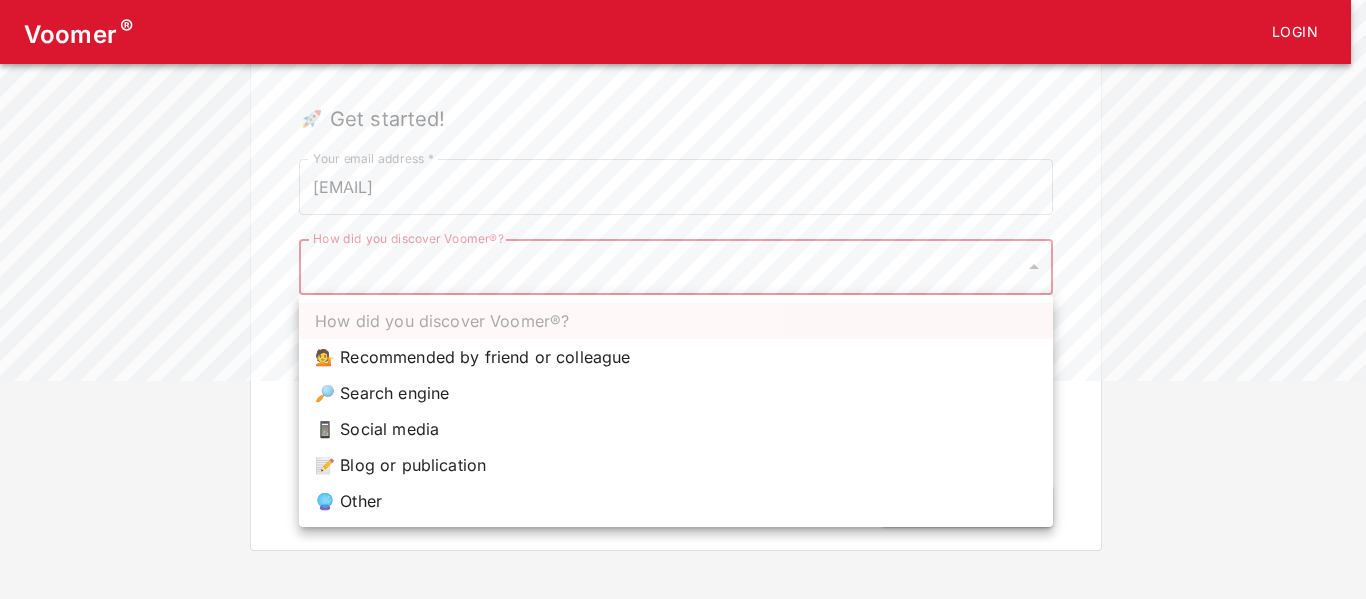 click on "[EMAIL]" at bounding box center [683, 166] 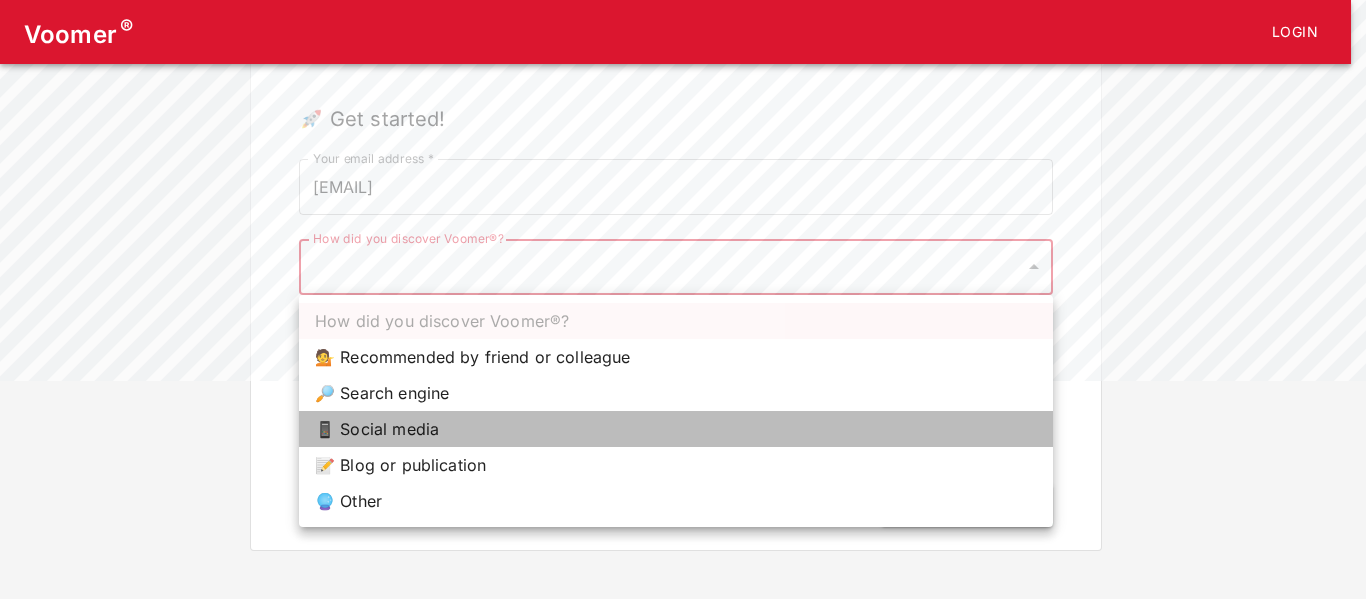 click on "📱 Social media" at bounding box center [676, 429] 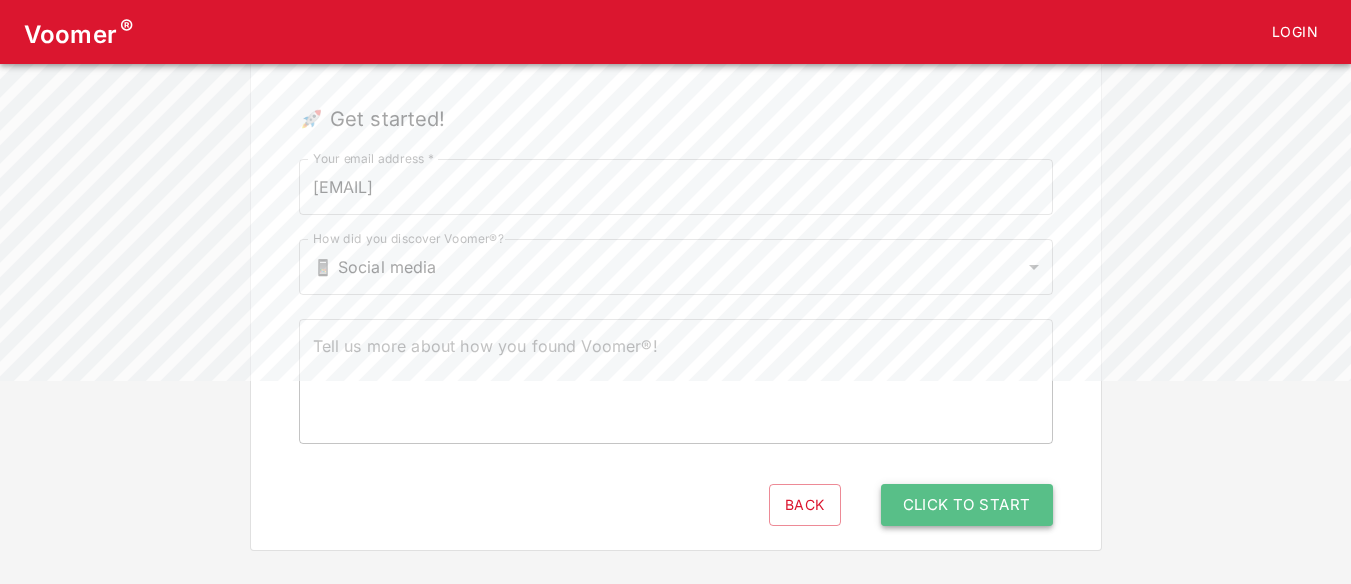 click on "Click to Start" at bounding box center (967, 505) 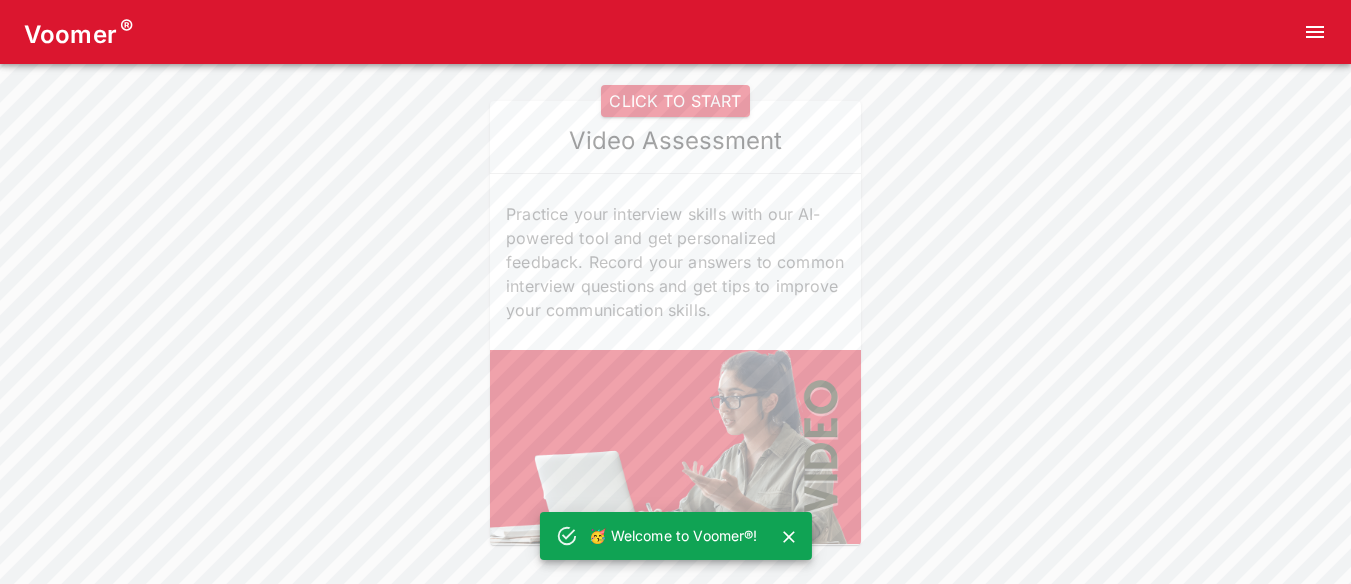 scroll, scrollTop: 0, scrollLeft: 0, axis: both 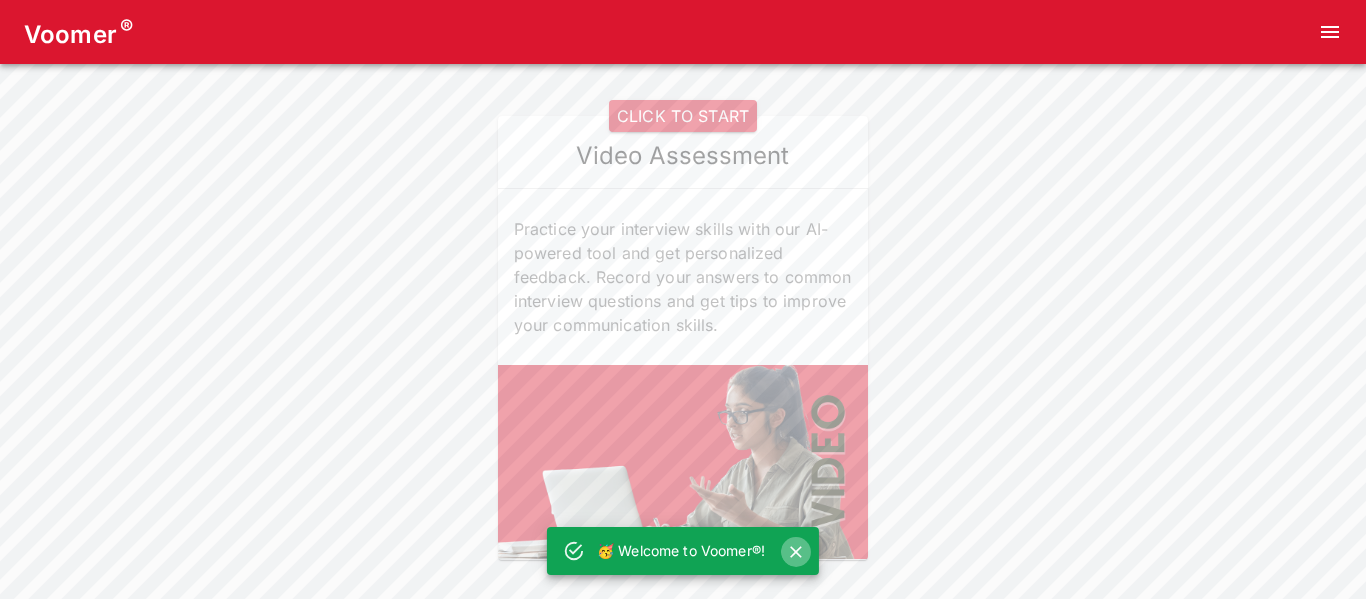 click at bounding box center [796, 552] 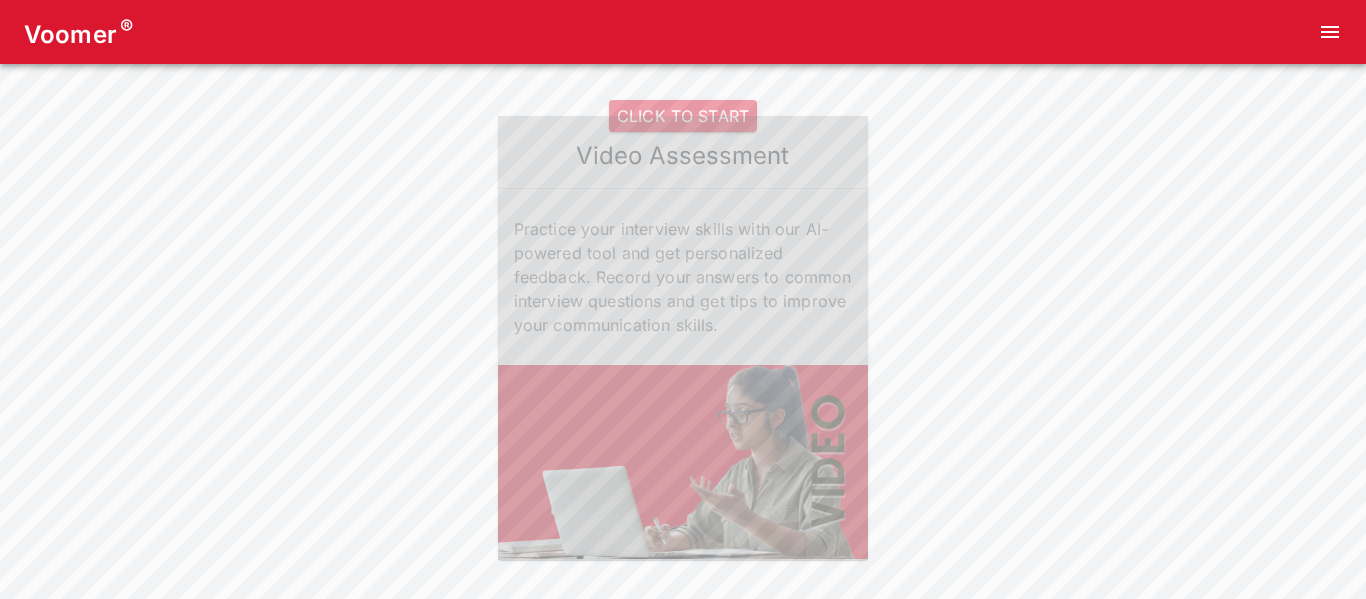 click at bounding box center [683, 462] 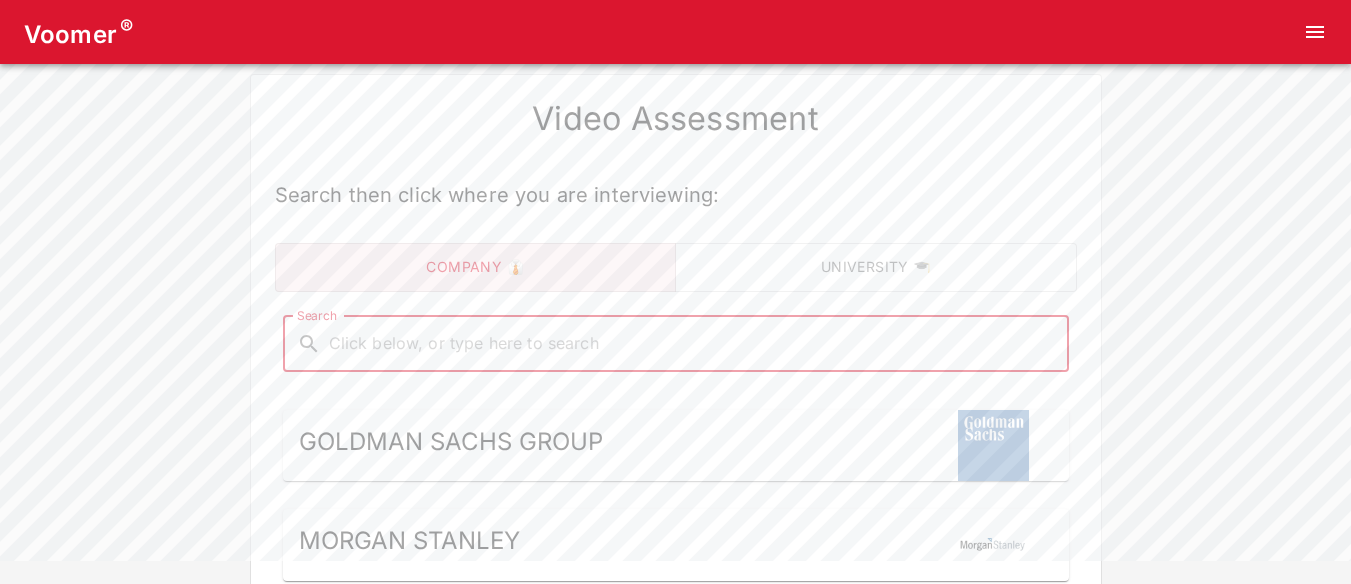 scroll, scrollTop: 37, scrollLeft: 0, axis: vertical 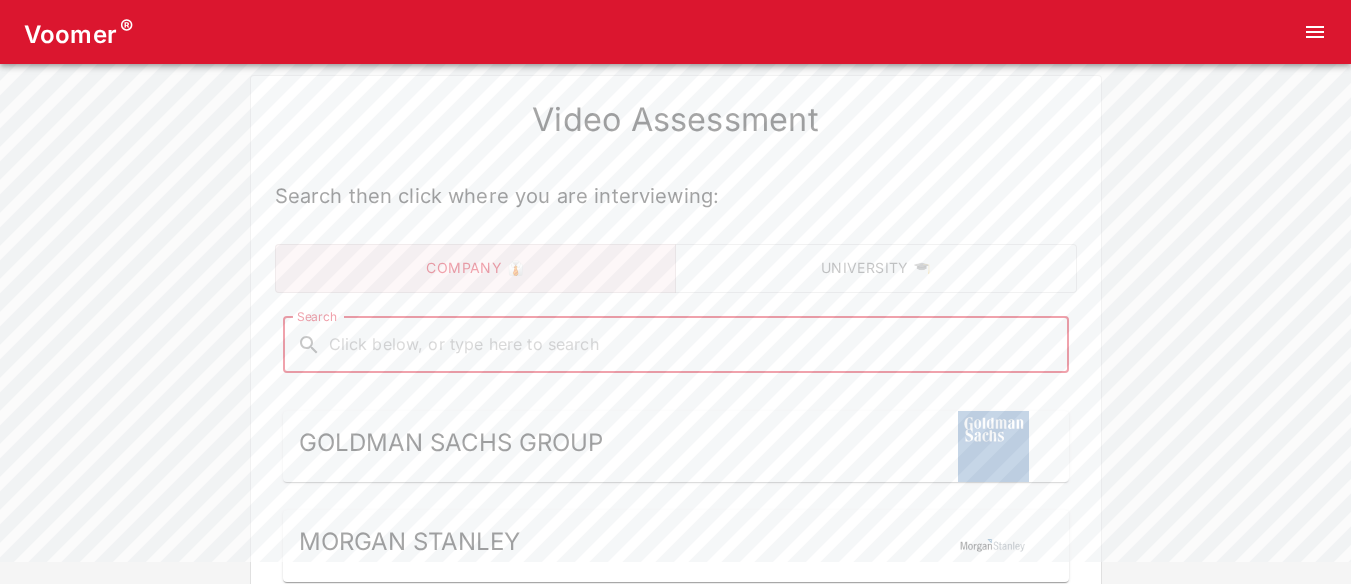 click on "Search" at bounding box center (692, 345) 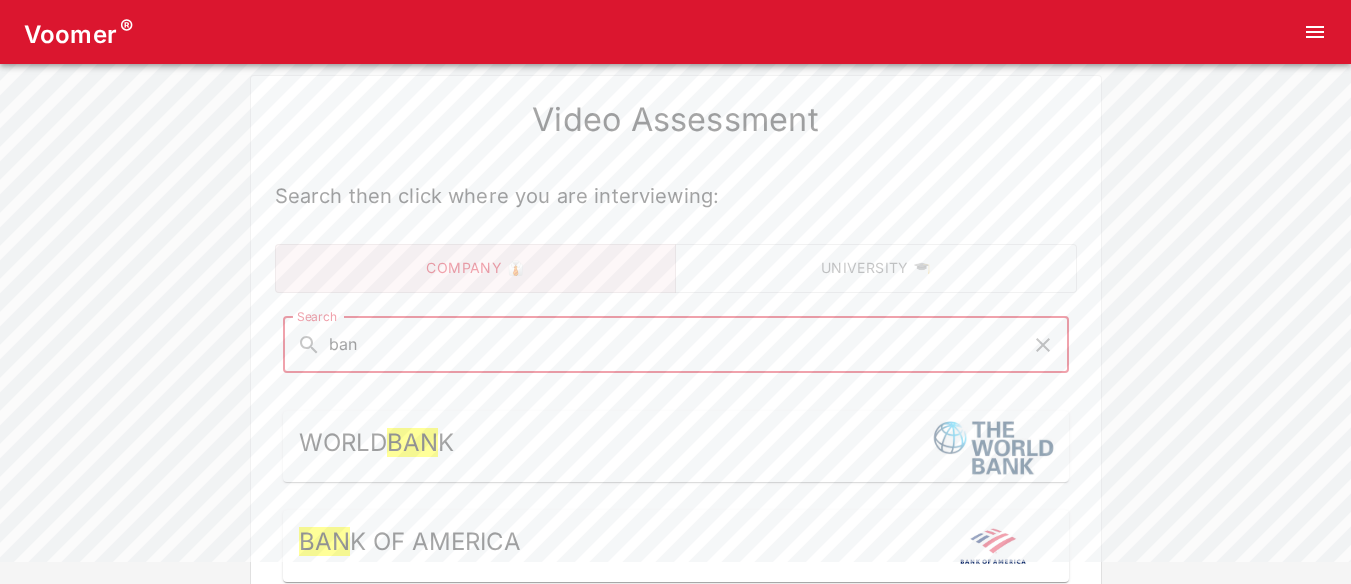 type on "ban" 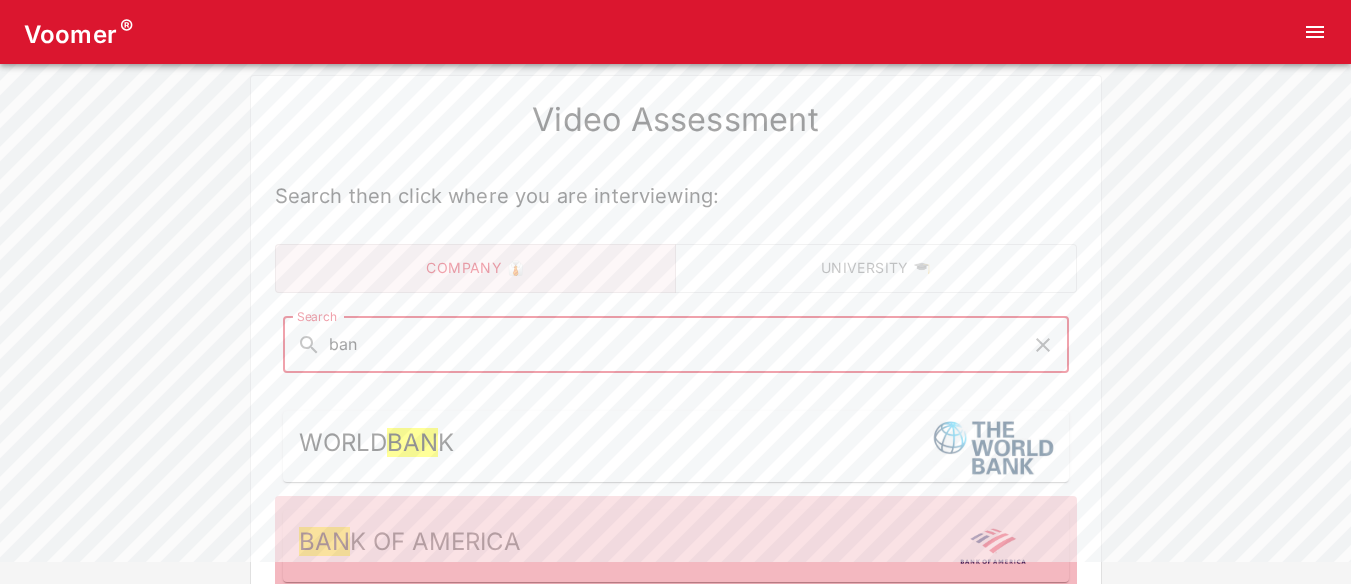 click on "k of America" at bounding box center [435, 541] 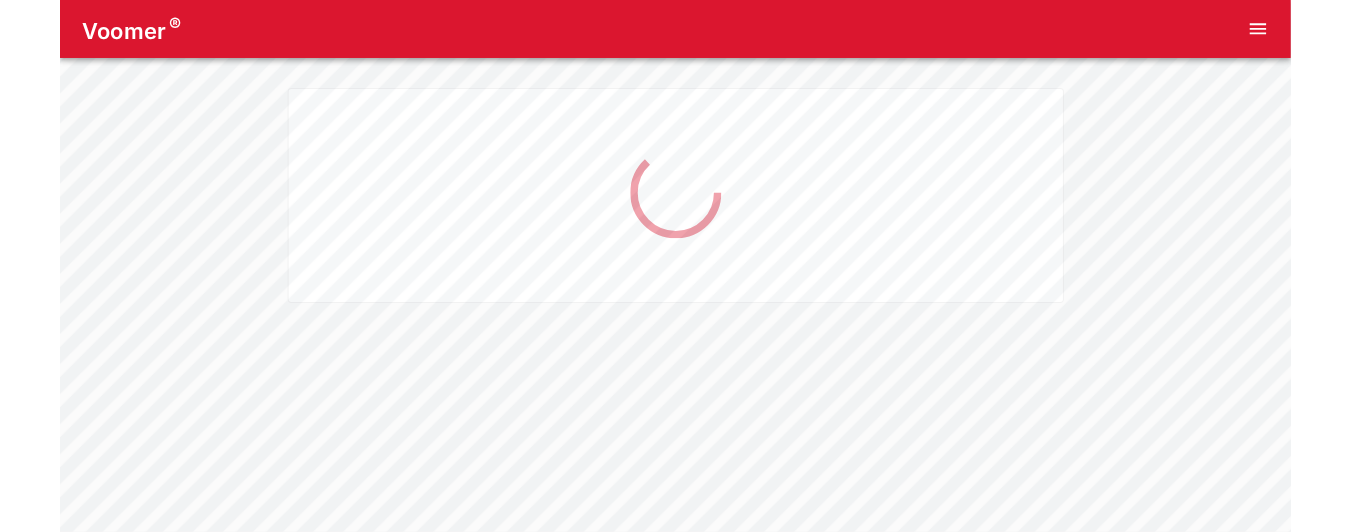 scroll, scrollTop: 0, scrollLeft: 0, axis: both 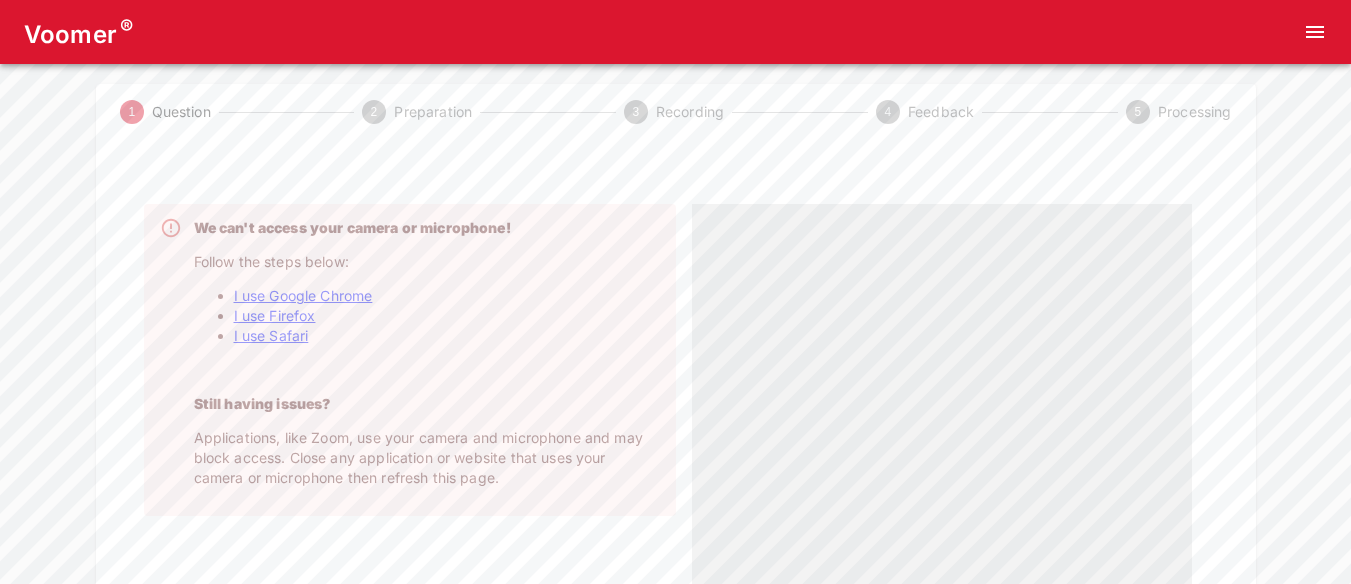 click on "1 Question 2 Preparation 3 Recording 4 Feedback 5 Processing We can't access your camera or microphone! Follow the steps below: I use Google Chrome I use Firefox I use Safari Still having issues? Applications, like Zoom, use your camera and microphone and may block access. Close any application or website that uses your camera or microphone then refresh this page." at bounding box center (676, 376) 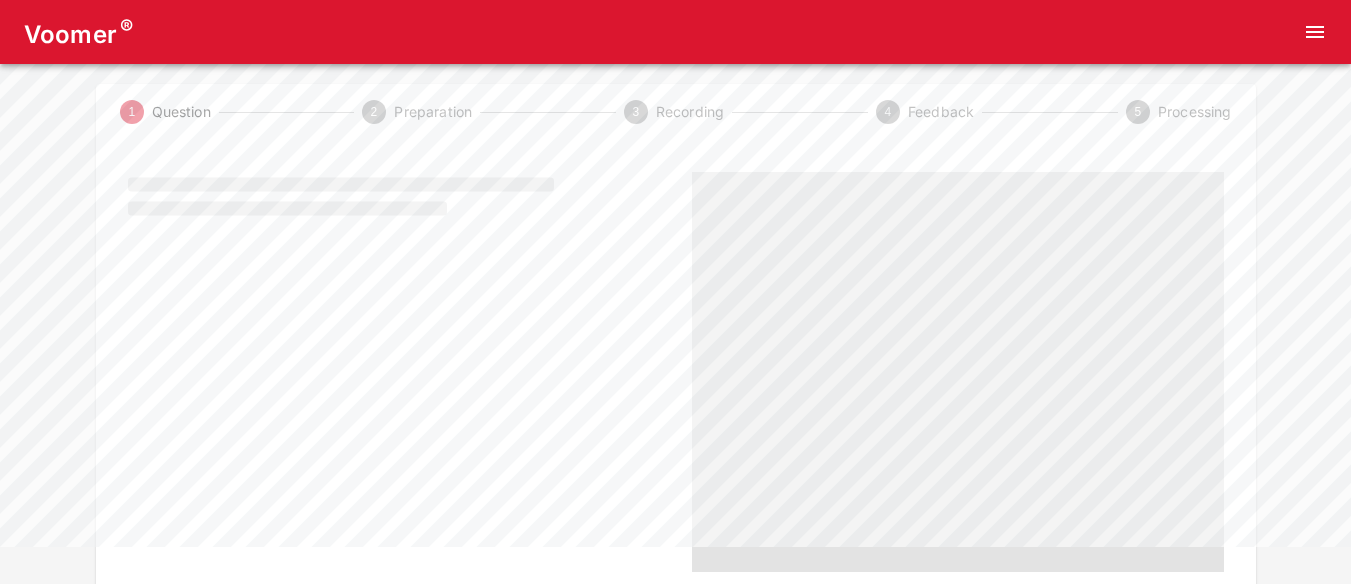 scroll, scrollTop: 0, scrollLeft: 0, axis: both 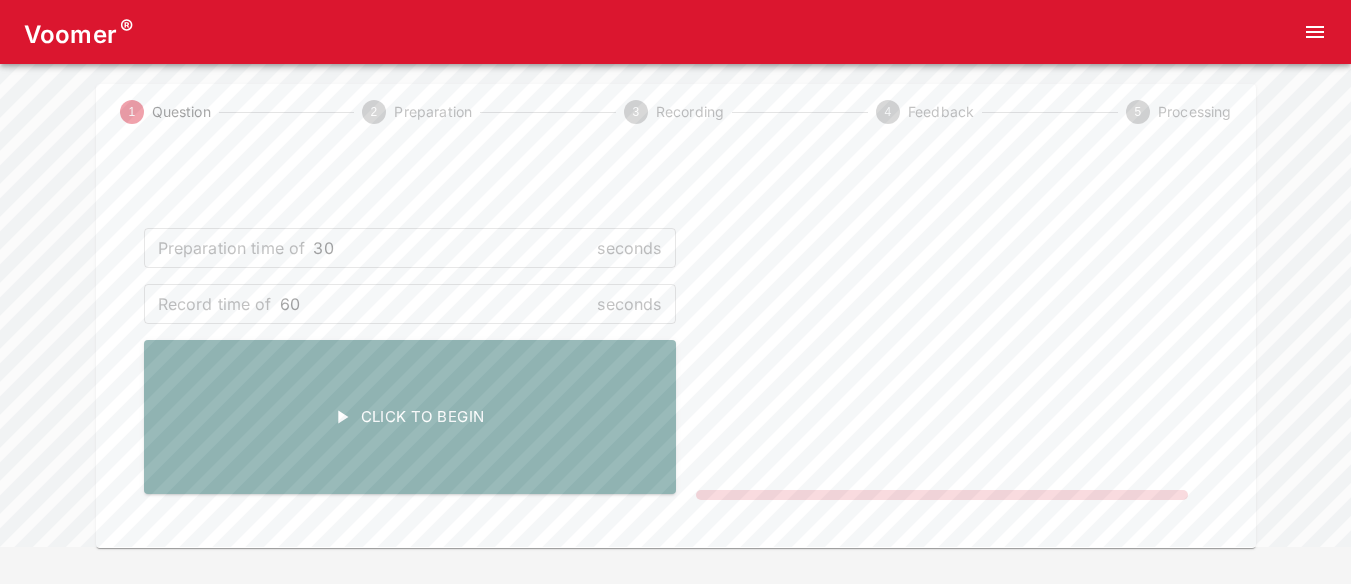 drag, startPoint x: 598, startPoint y: 473, endPoint x: 743, endPoint y: 539, distance: 159.31415 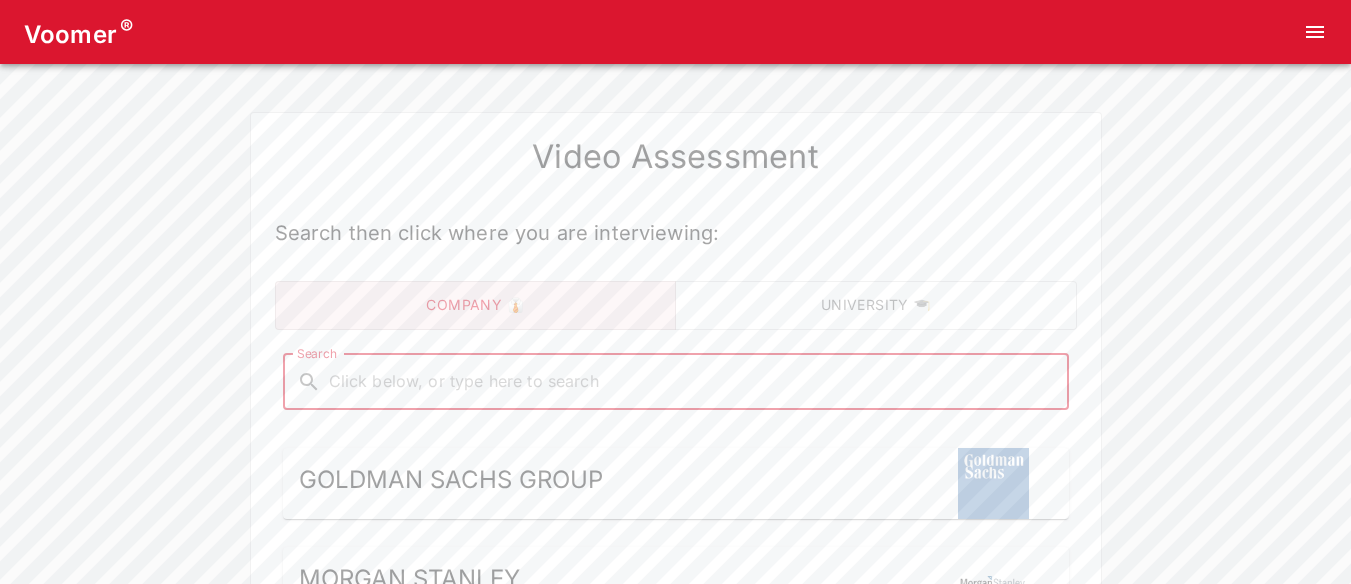scroll, scrollTop: 0, scrollLeft: 0, axis: both 